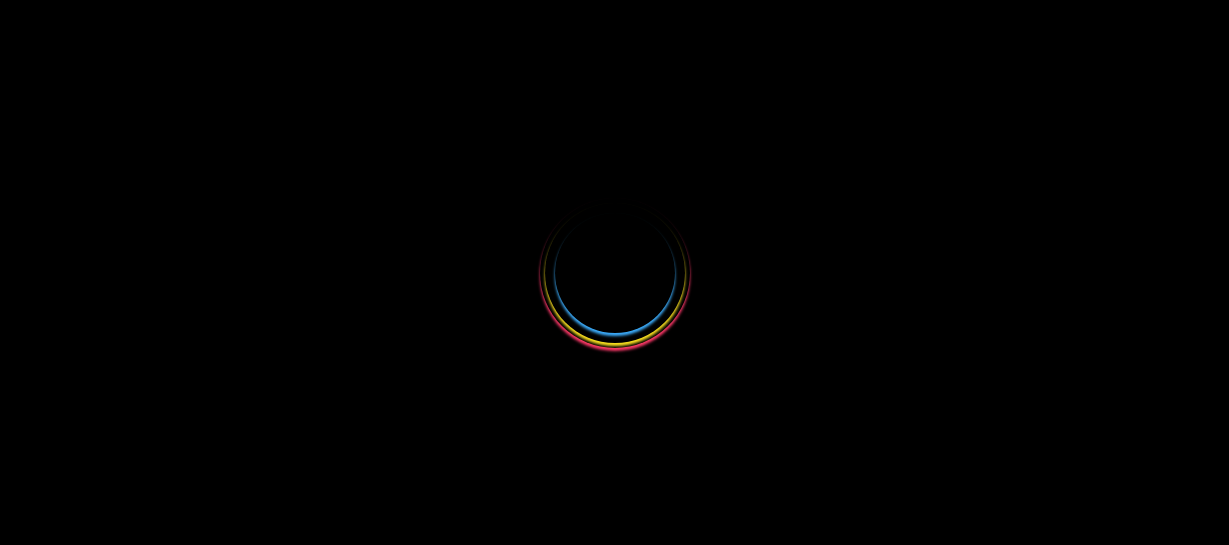 scroll, scrollTop: 0, scrollLeft: 0, axis: both 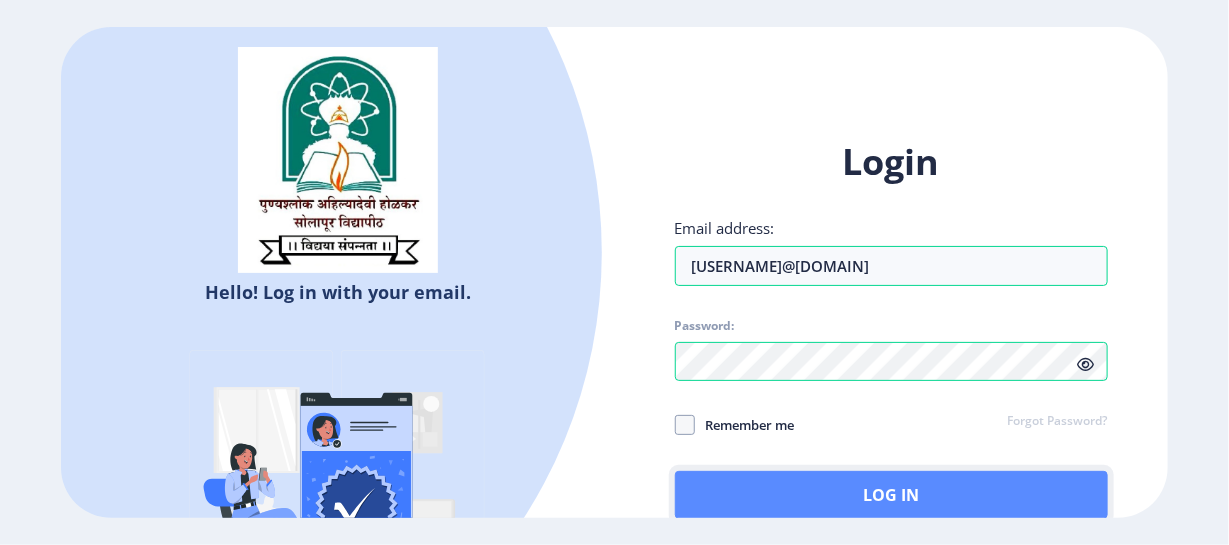 click on "Log In" at bounding box center [891, 495] 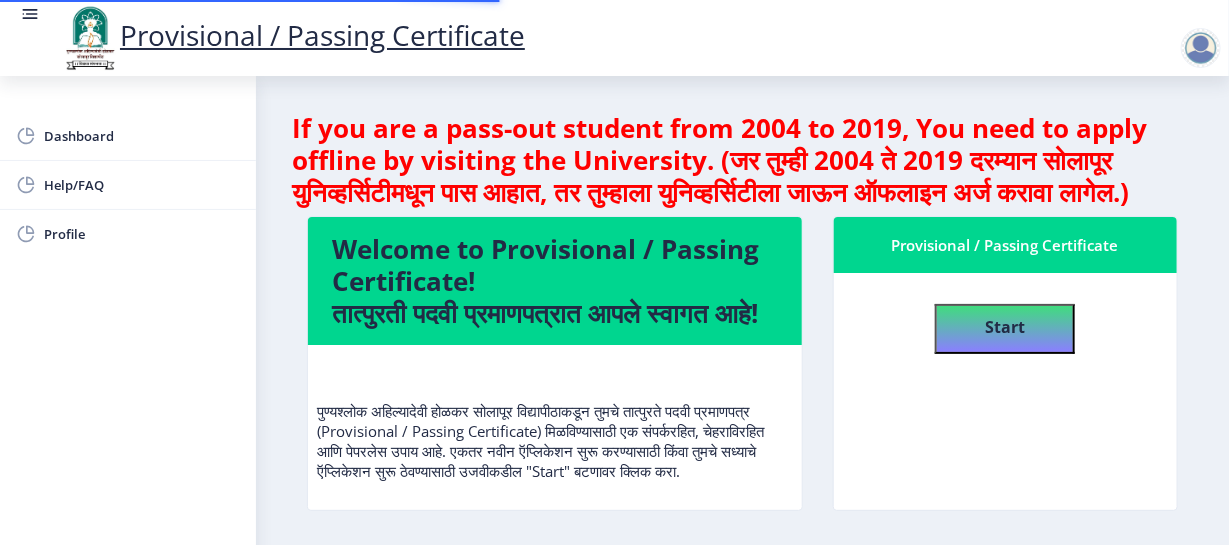 click at bounding box center (614, 45) 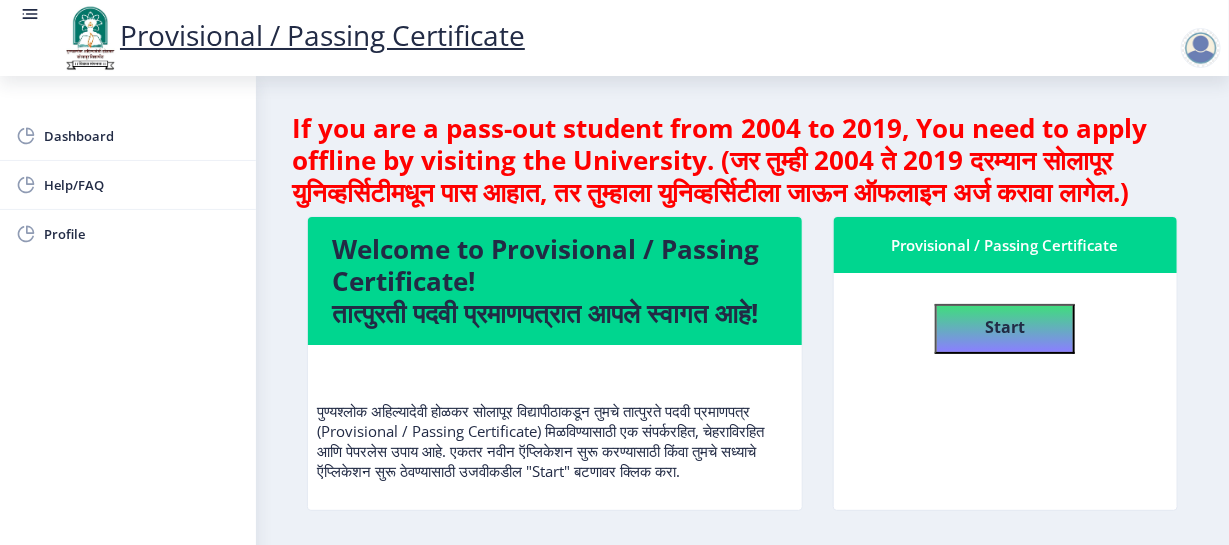 click at bounding box center (614, 45) 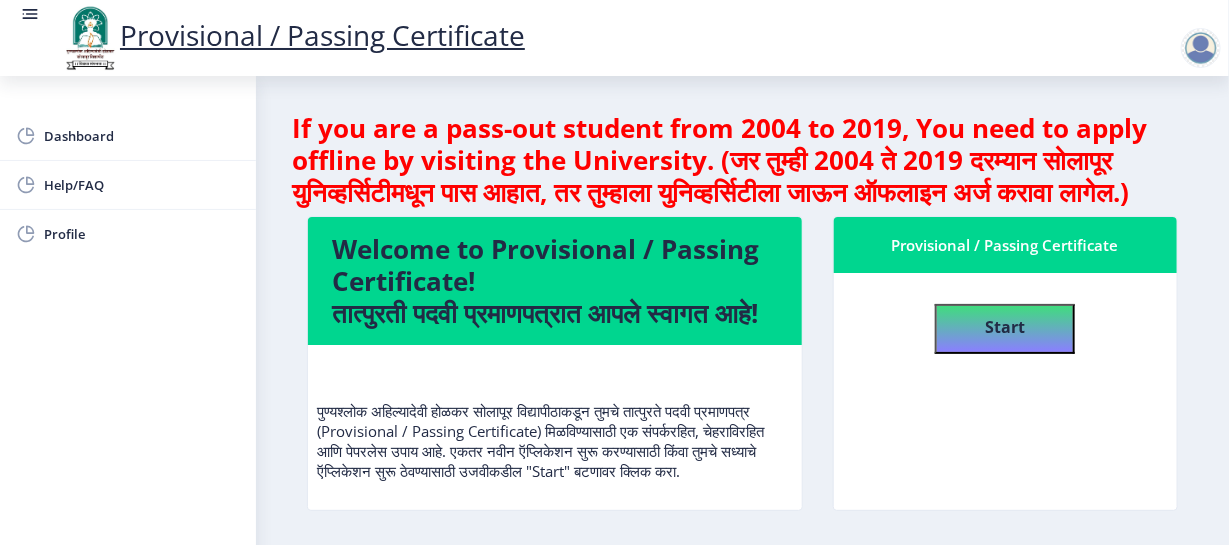 scroll, scrollTop: 62, scrollLeft: 0, axis: vertical 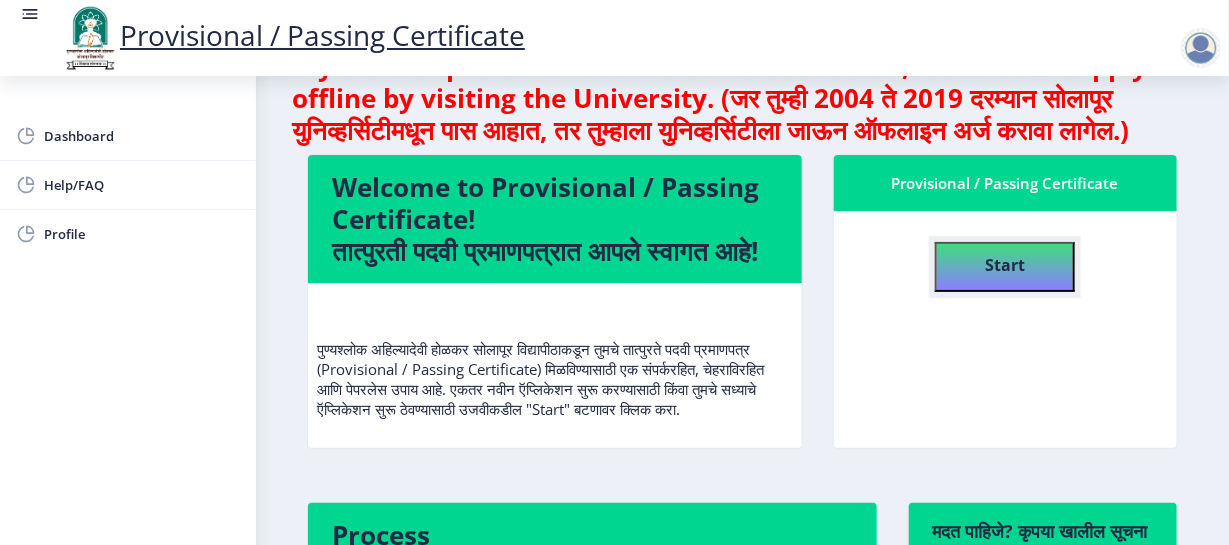 click on "Start" at bounding box center [1005, 267] 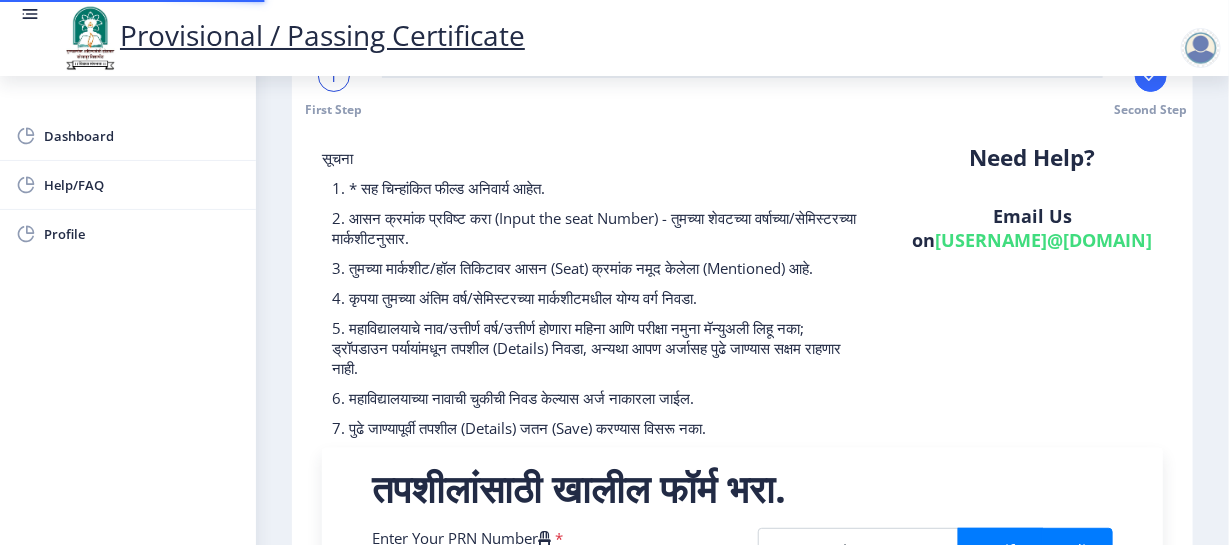 scroll, scrollTop: 0, scrollLeft: 0, axis: both 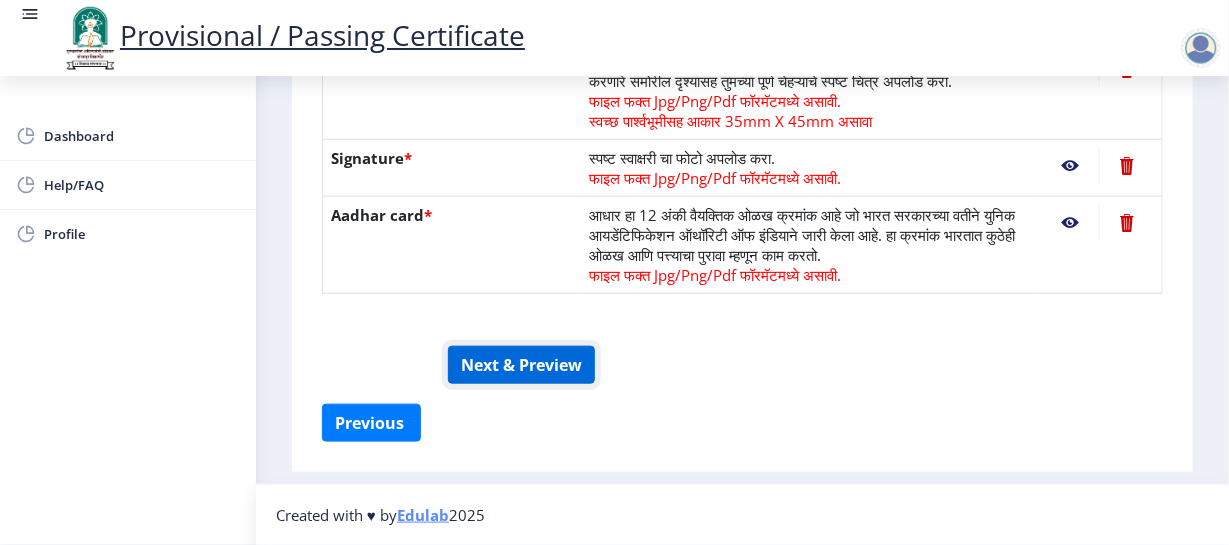 click on "Next & Preview" at bounding box center [521, 365] 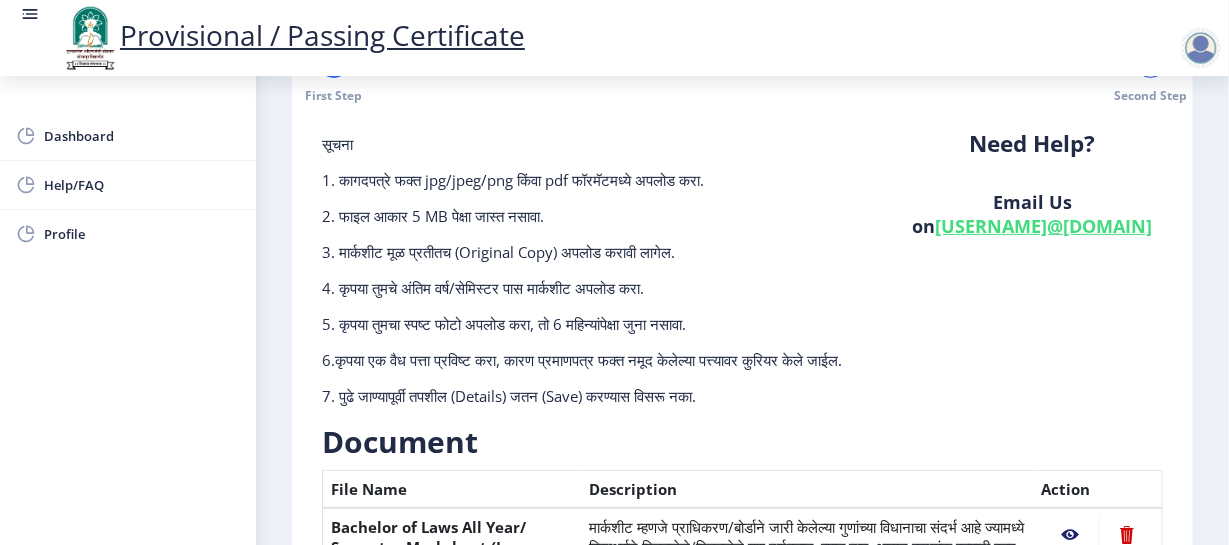 scroll, scrollTop: 0, scrollLeft: 0, axis: both 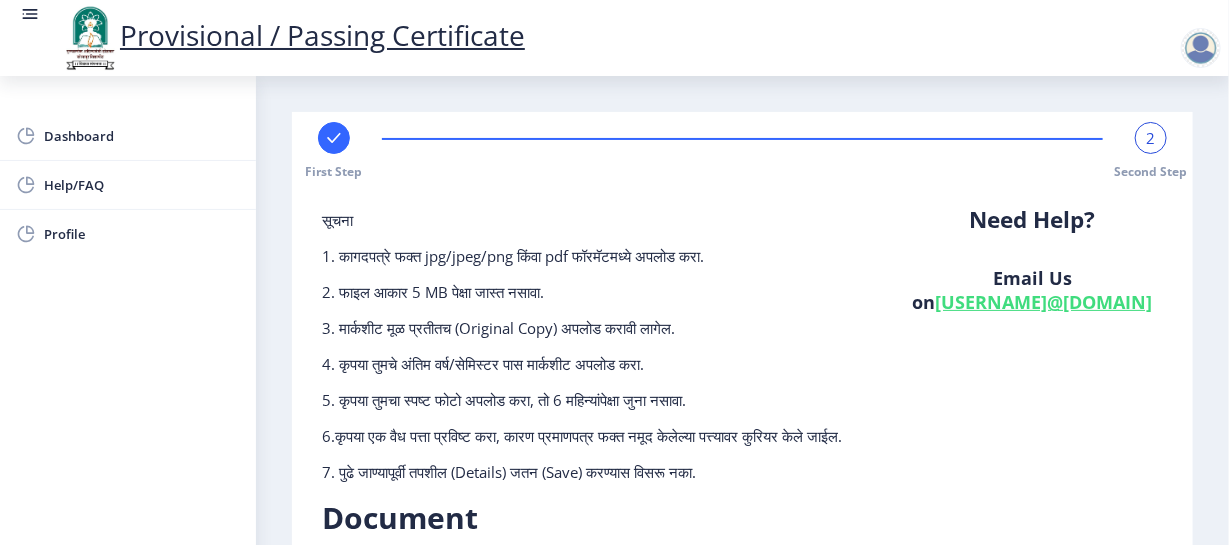 click on "First Step" at bounding box center (334, 151) 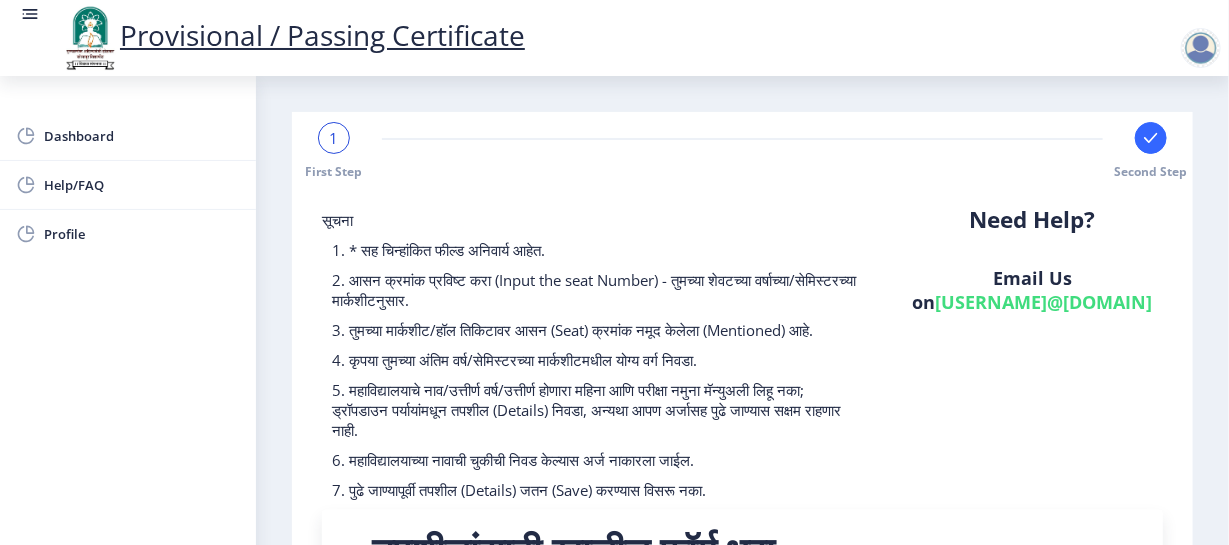 drag, startPoint x: 637, startPoint y: 200, endPoint x: 634, endPoint y: 279, distance: 79.05694 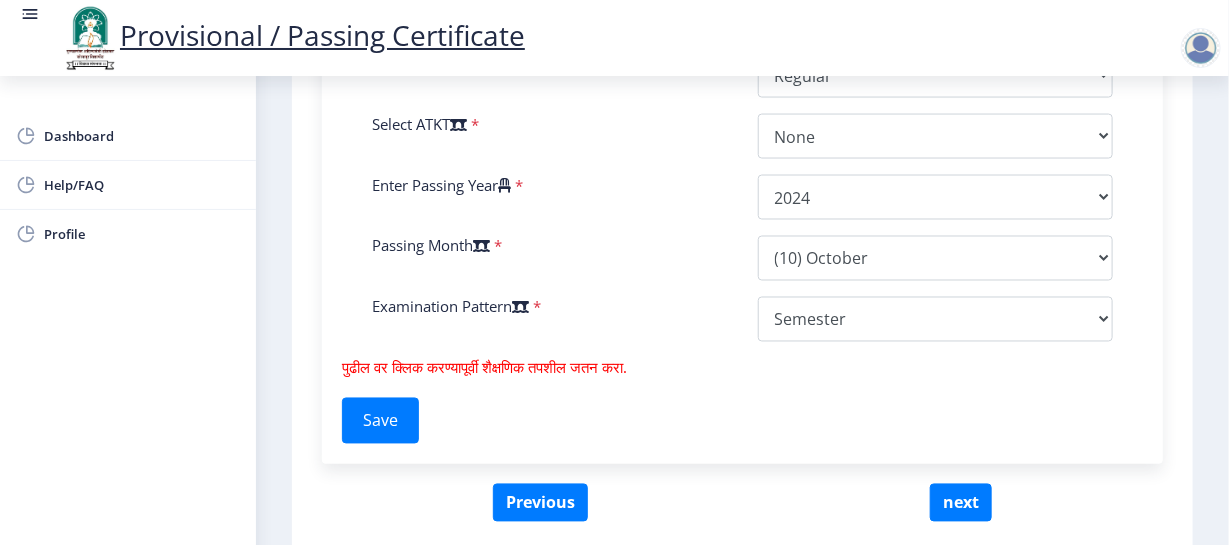 scroll, scrollTop: 1132, scrollLeft: 0, axis: vertical 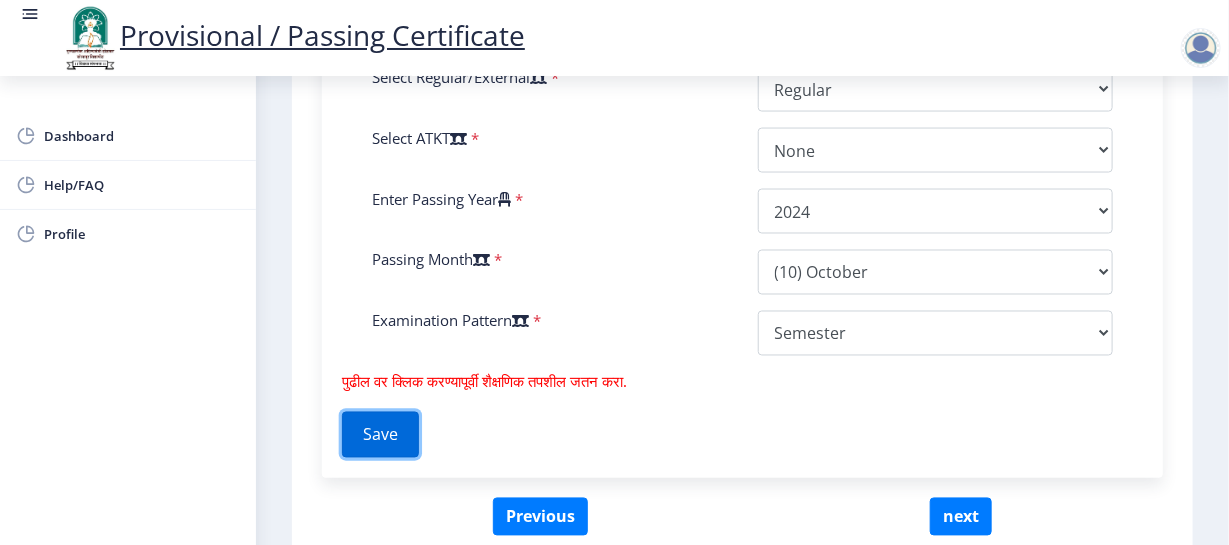 click on "Save" at bounding box center [380, 435] 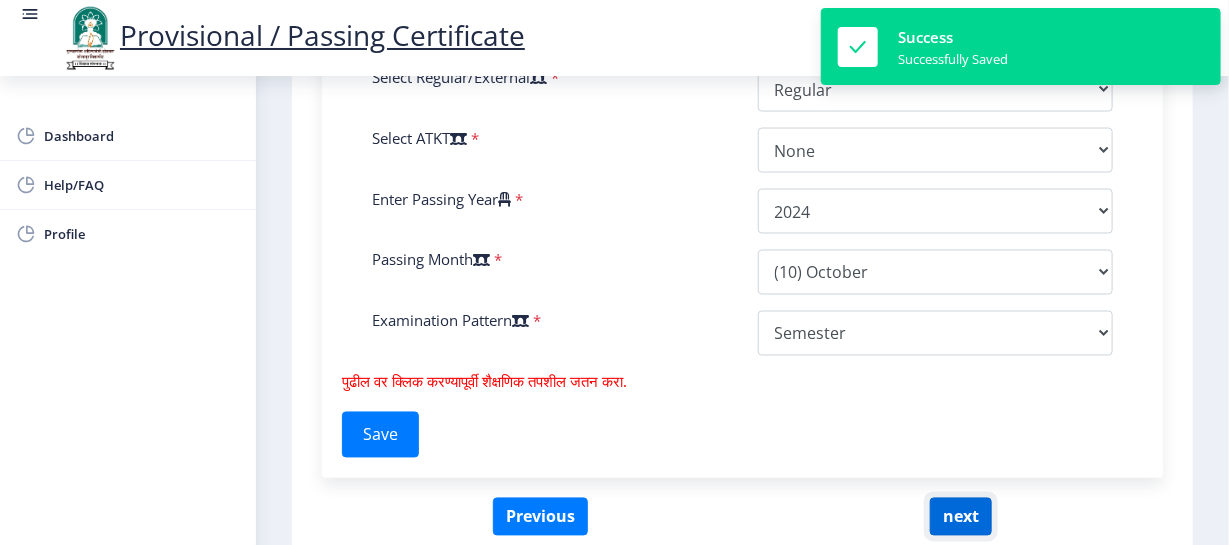 click on "next" at bounding box center (961, 517) 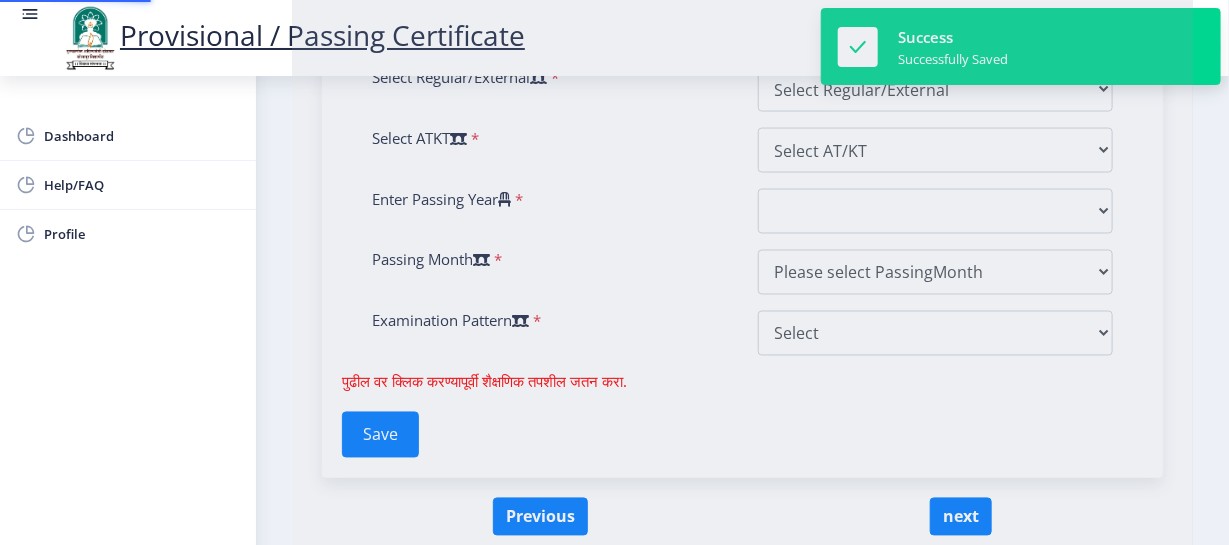 scroll, scrollTop: 0, scrollLeft: 0, axis: both 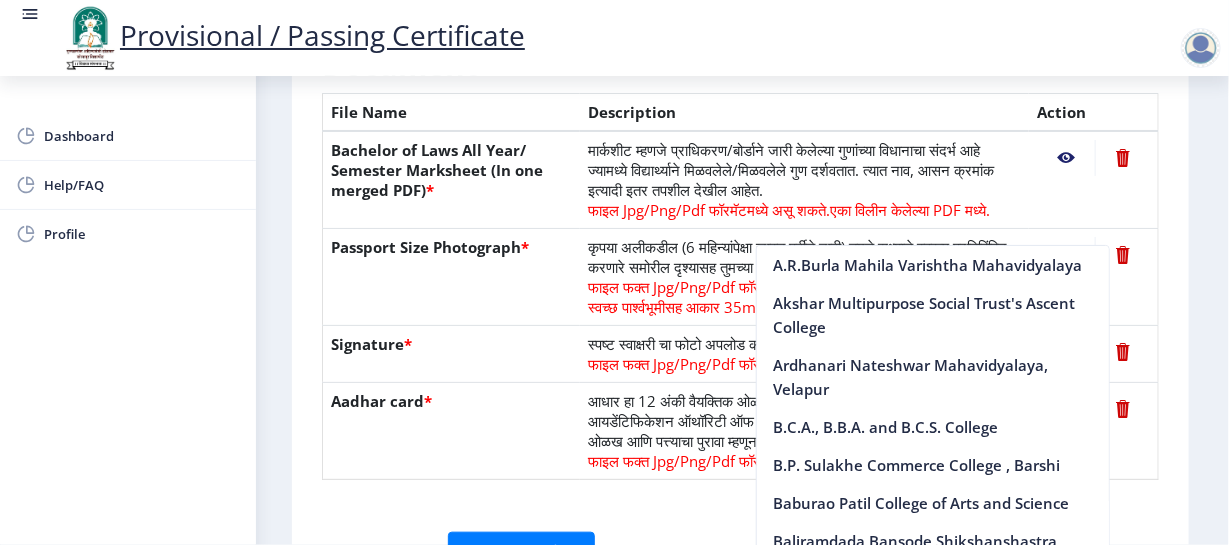 click on "मार्कशीट म्हणजे प्राधिकरण/बोर्डाने जारी केलेल्या गुणांच्या विधानाचा संदर्भ आहे ज्यामध्ये विद्यार्थ्याने मिळवलेले/मिळवलेले गुण दर्शवतात. त्यात नाव, आसन क्रमांक इत्यादी इतर तपशील देखील आहेत. फाइल Jpg/Png/Pdf फॉरमॅटमध्ये असू शकते. एका विलीन केलेल्या PDF मध्ये." at bounding box center [804, 180] 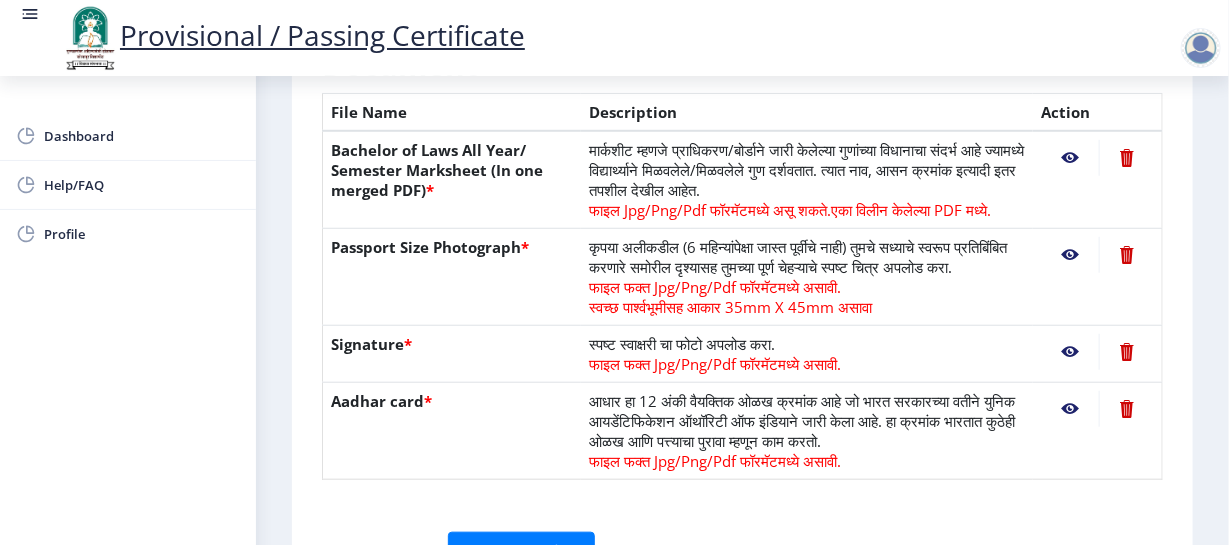 scroll, scrollTop: 674, scrollLeft: 0, axis: vertical 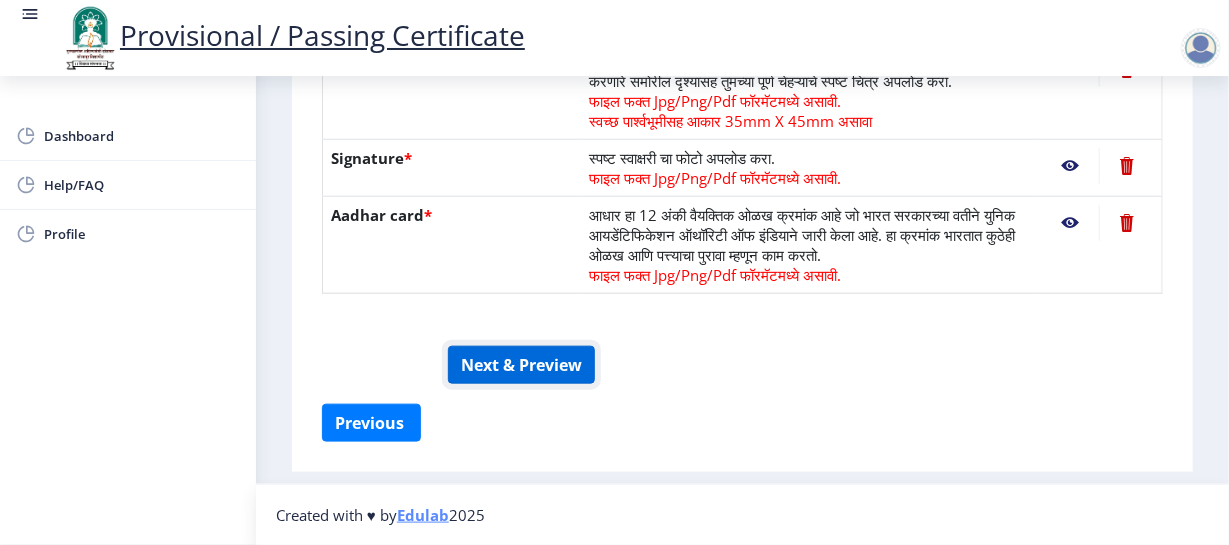 click on "Next & Preview" at bounding box center [521, 365] 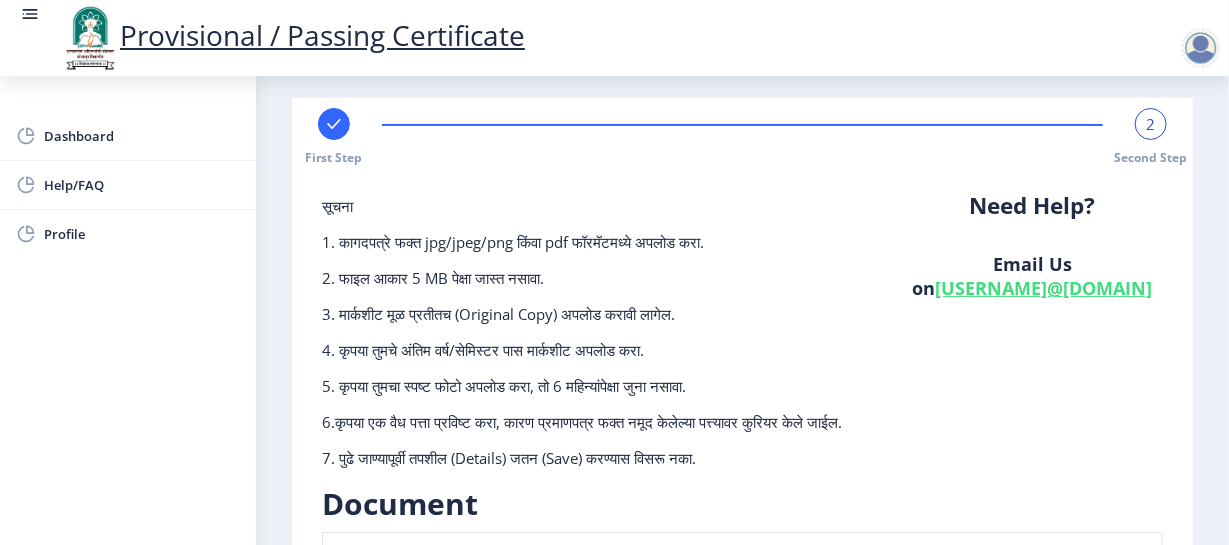 scroll, scrollTop: 0, scrollLeft: 0, axis: both 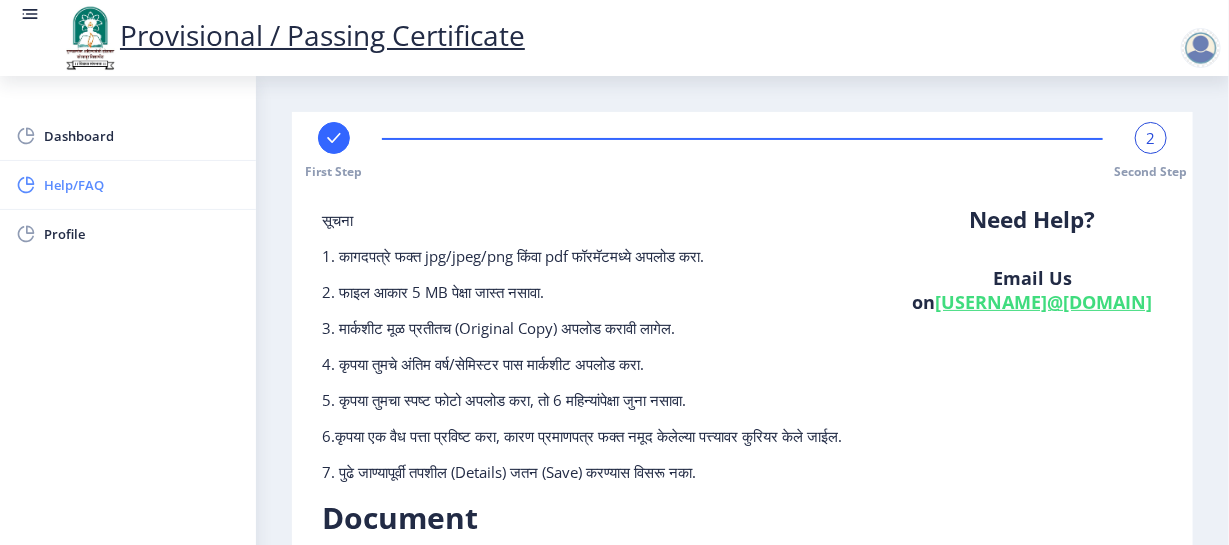 click on "Help/FAQ" at bounding box center (142, 185) 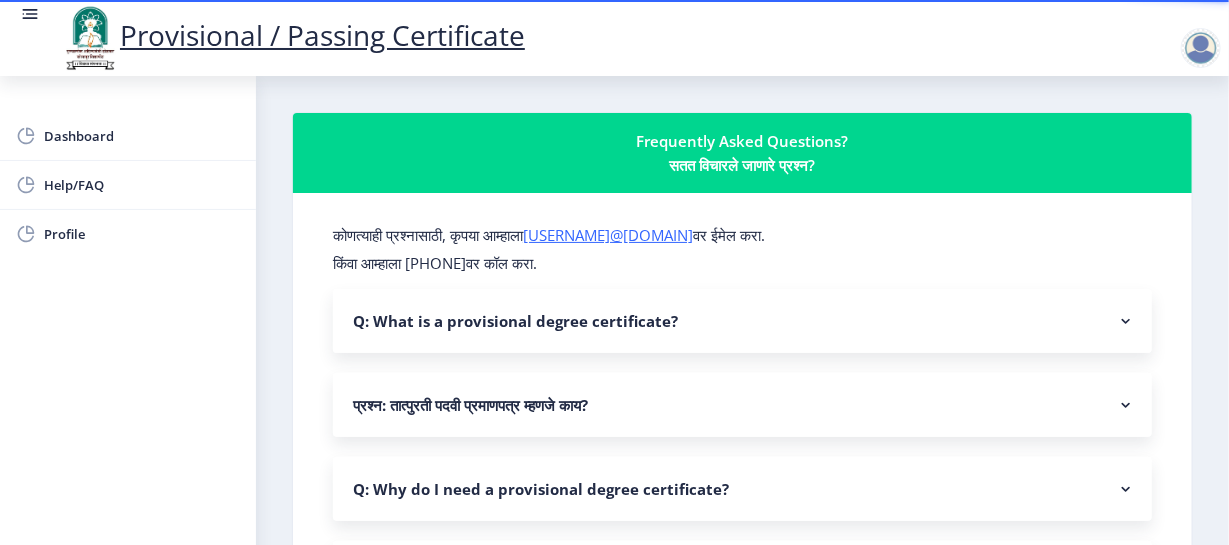 click on "किंवा आम्हाला [PHONE]वर कॉल करा." at bounding box center (742, 263) 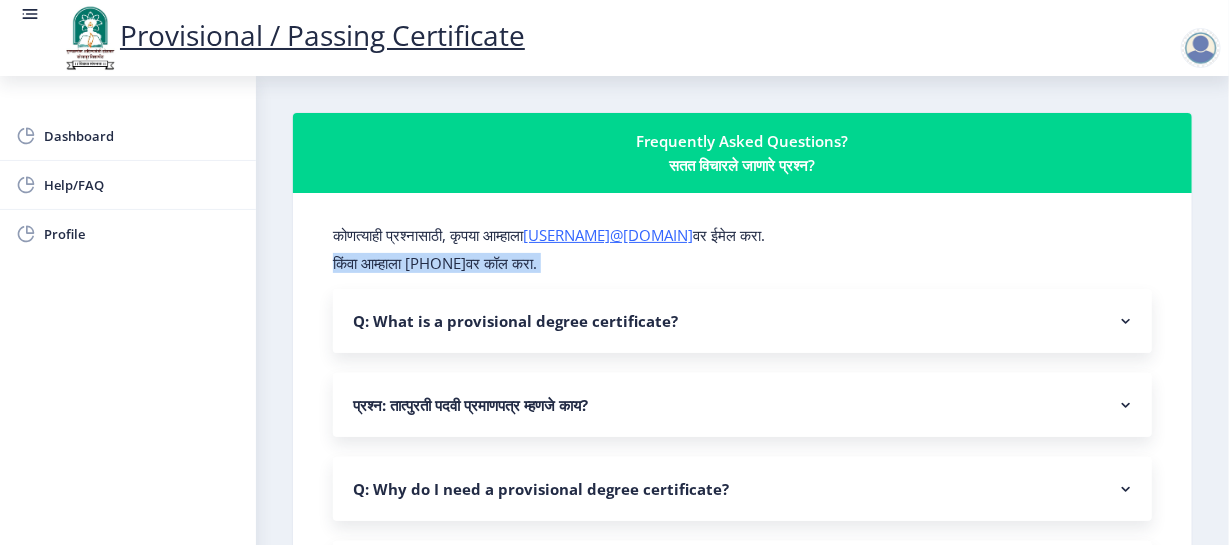 click on "किंवा आम्हाला [PHONE]वर कॉल करा." at bounding box center [742, 263] 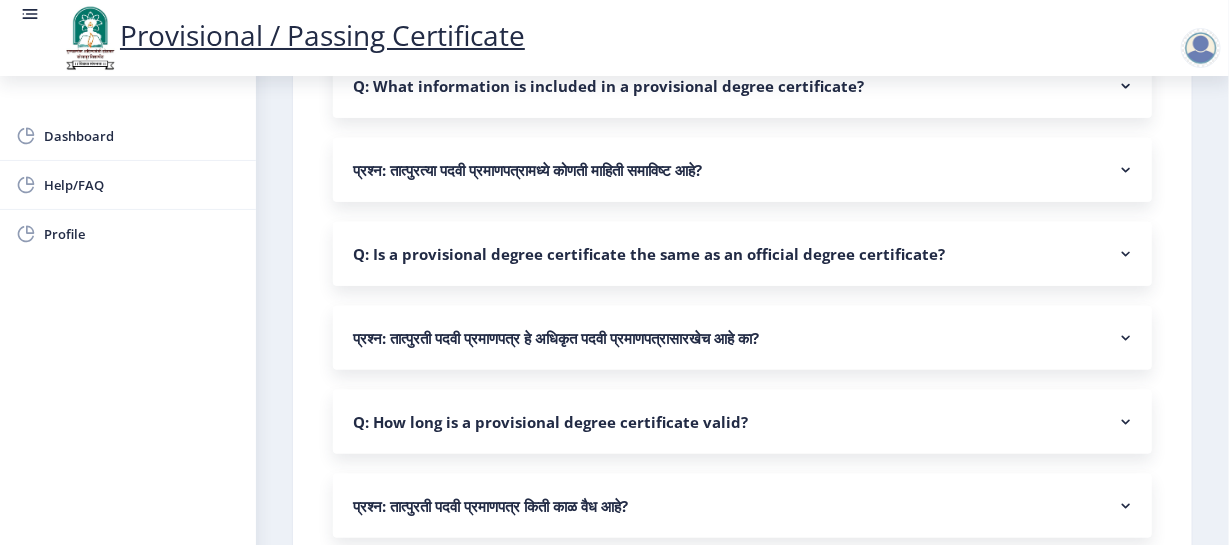 scroll, scrollTop: 737, scrollLeft: 0, axis: vertical 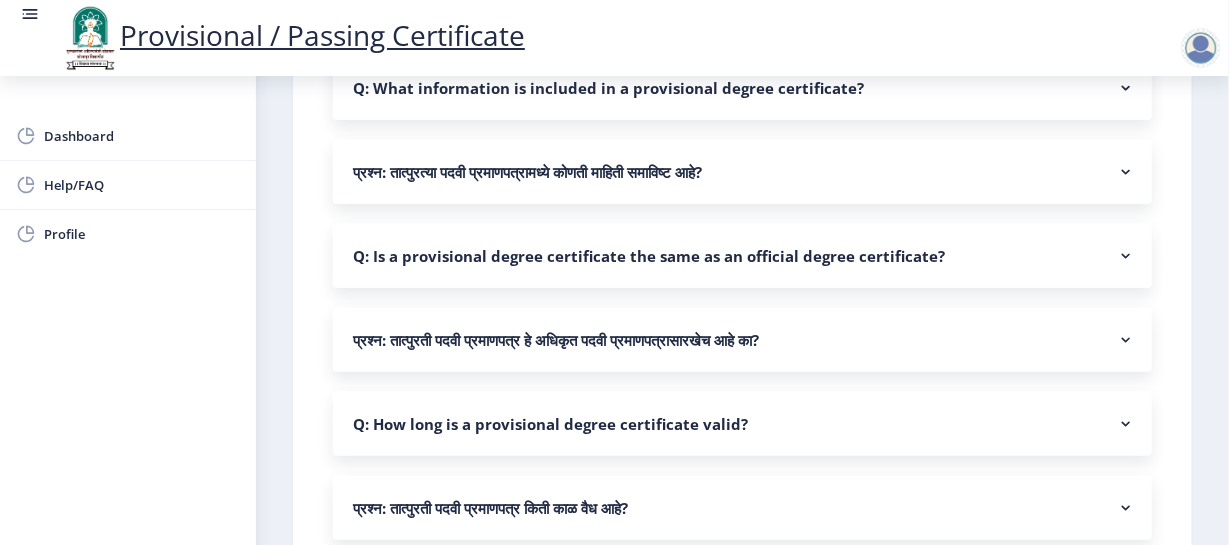 click on "Q: Is a provisional degree certificate the same as an official degree certificate?" at bounding box center (742, 256) 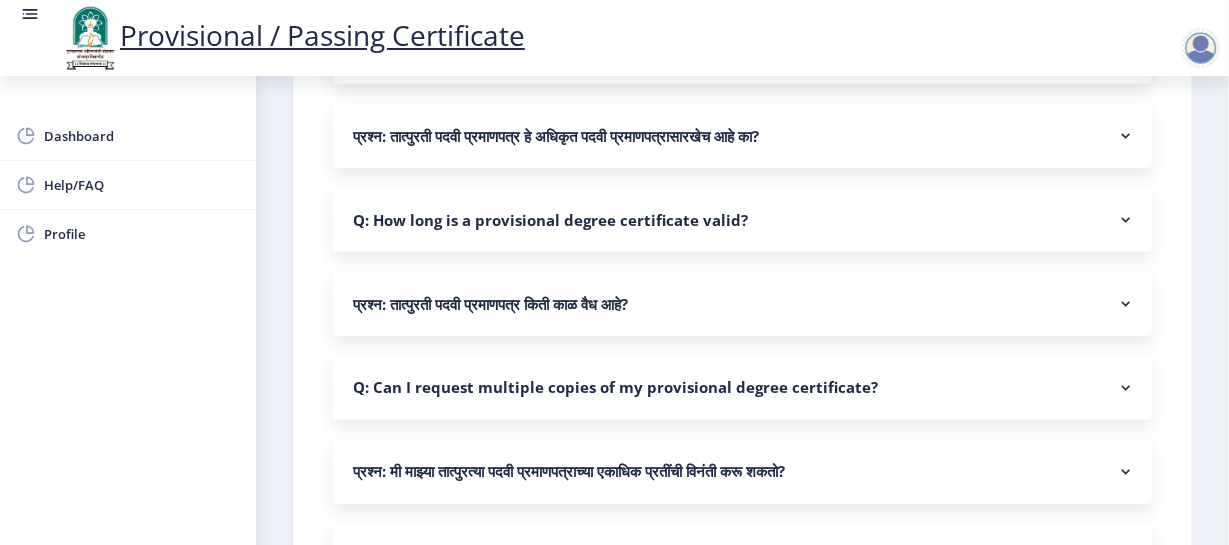 scroll, scrollTop: 1040, scrollLeft: 0, axis: vertical 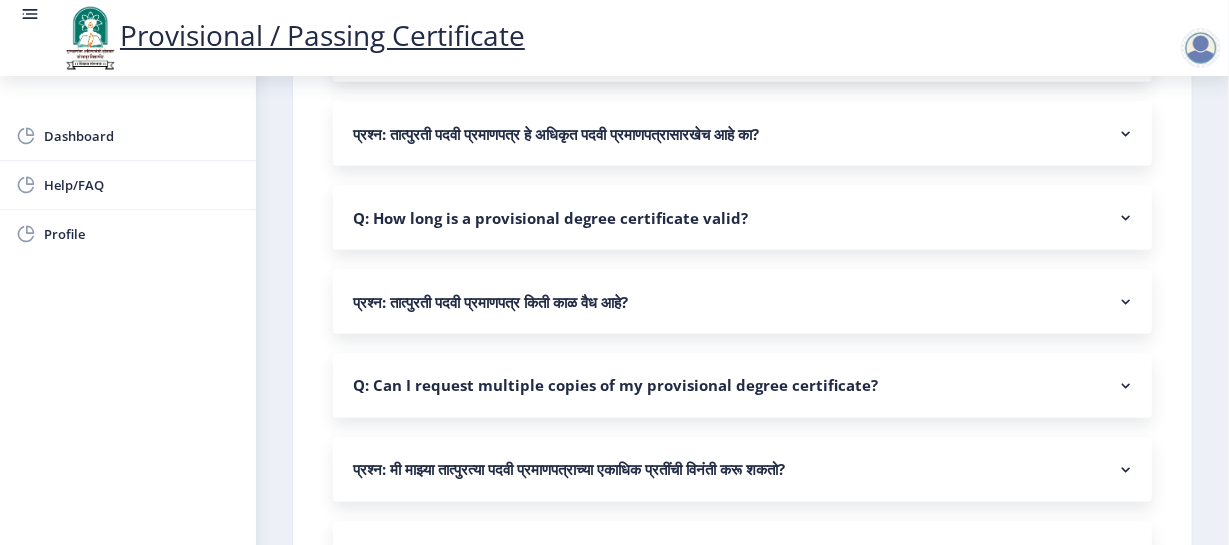 click on "Q: How long is a provisional degree certificate valid?" at bounding box center [742, 218] 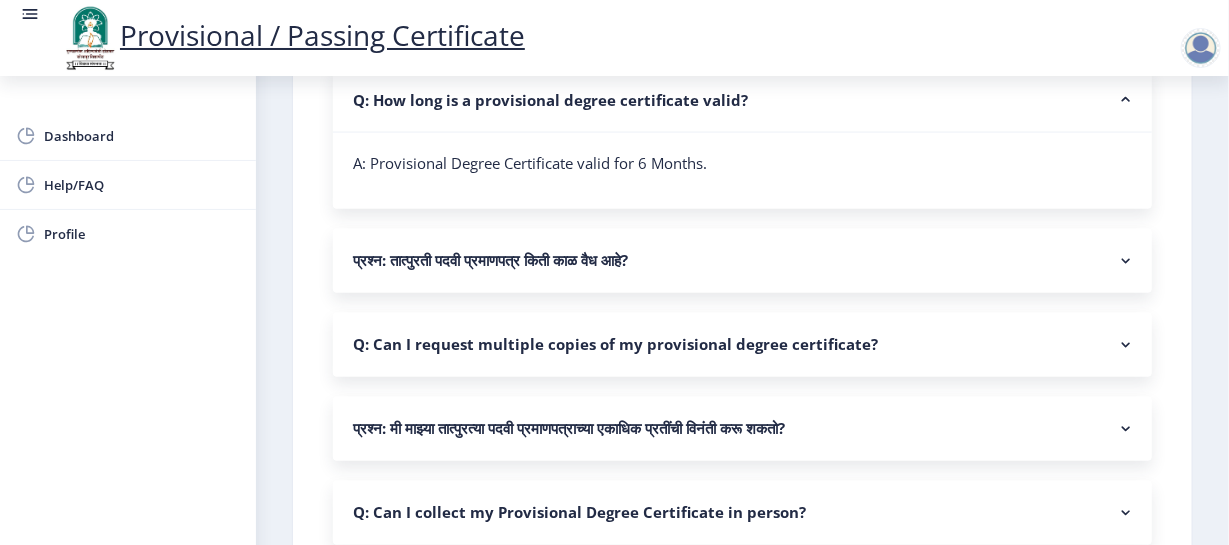 scroll, scrollTop: 1172, scrollLeft: 0, axis: vertical 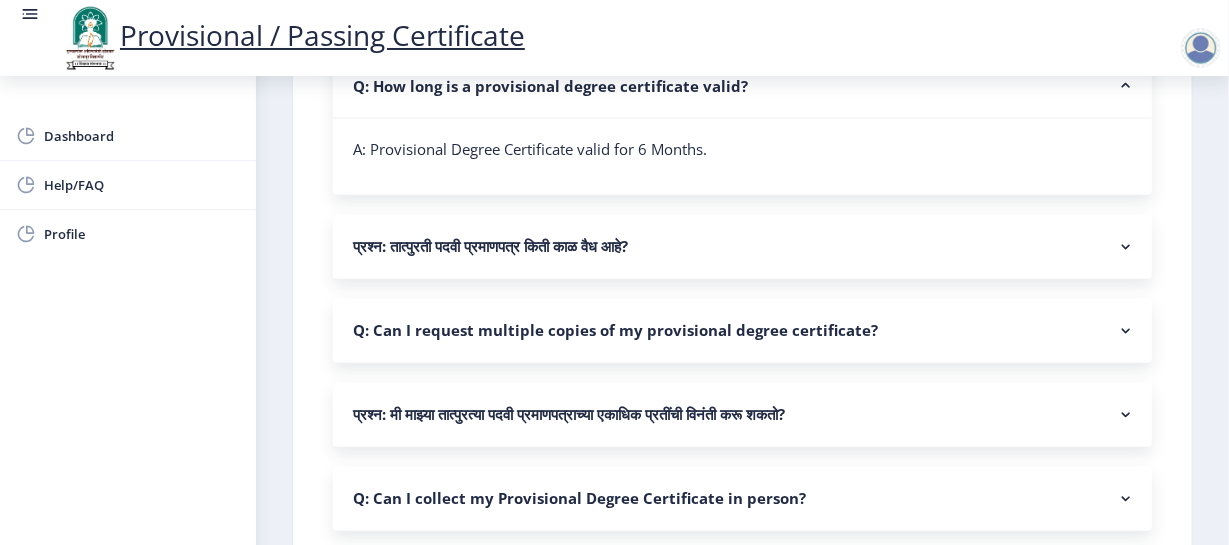 click on "Q: Can I request multiple copies of my provisional degree certificate?" at bounding box center [742, 331] 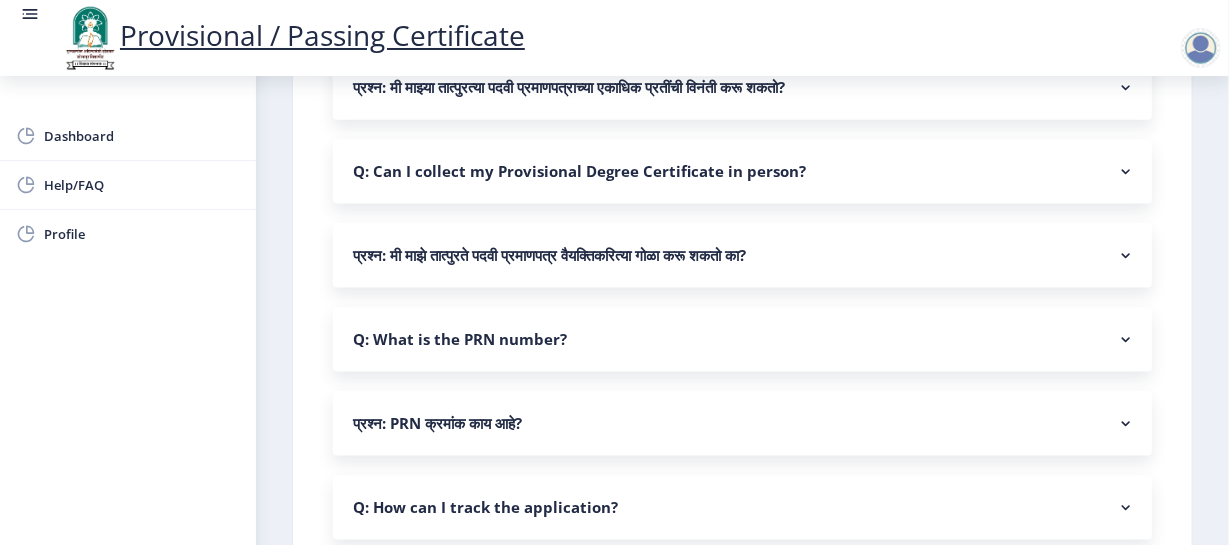 scroll, scrollTop: 1586, scrollLeft: 0, axis: vertical 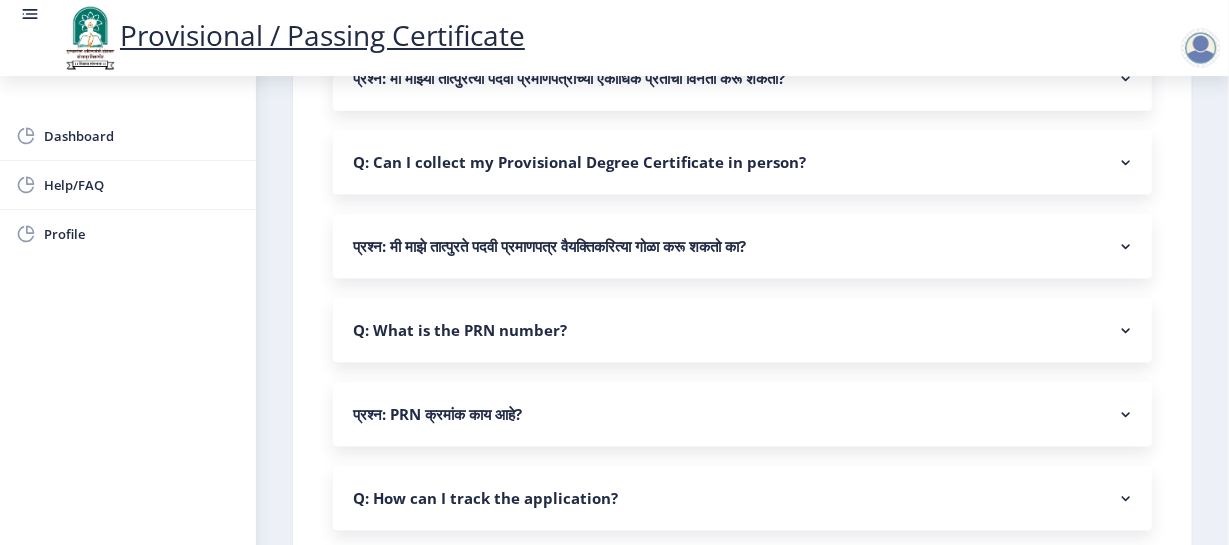 click on "Q: What is the PRN number?" at bounding box center [742, 330] 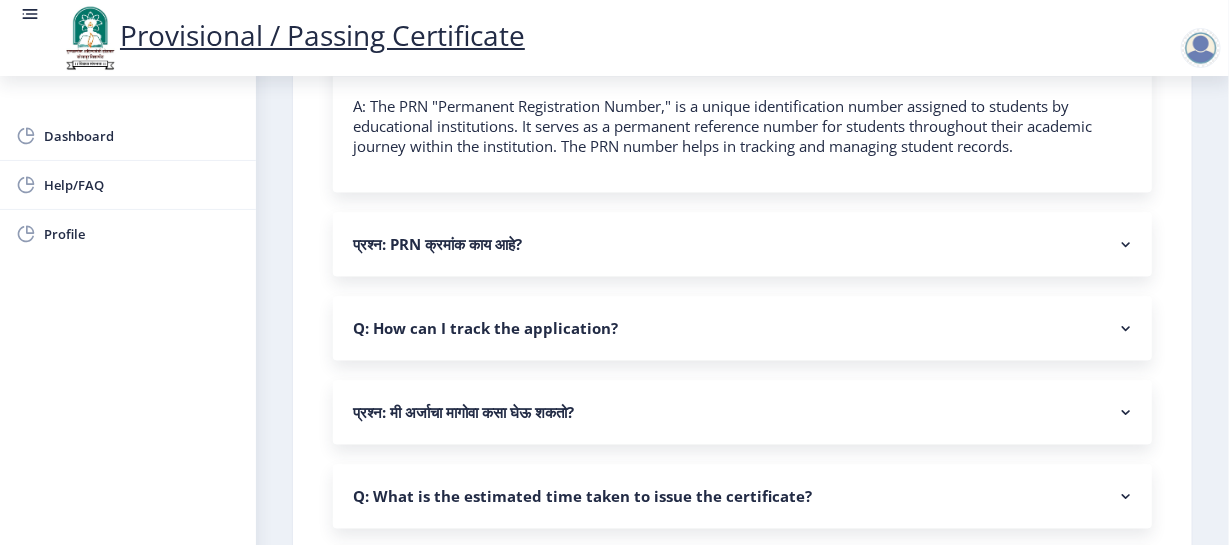 scroll, scrollTop: 1876, scrollLeft: 0, axis: vertical 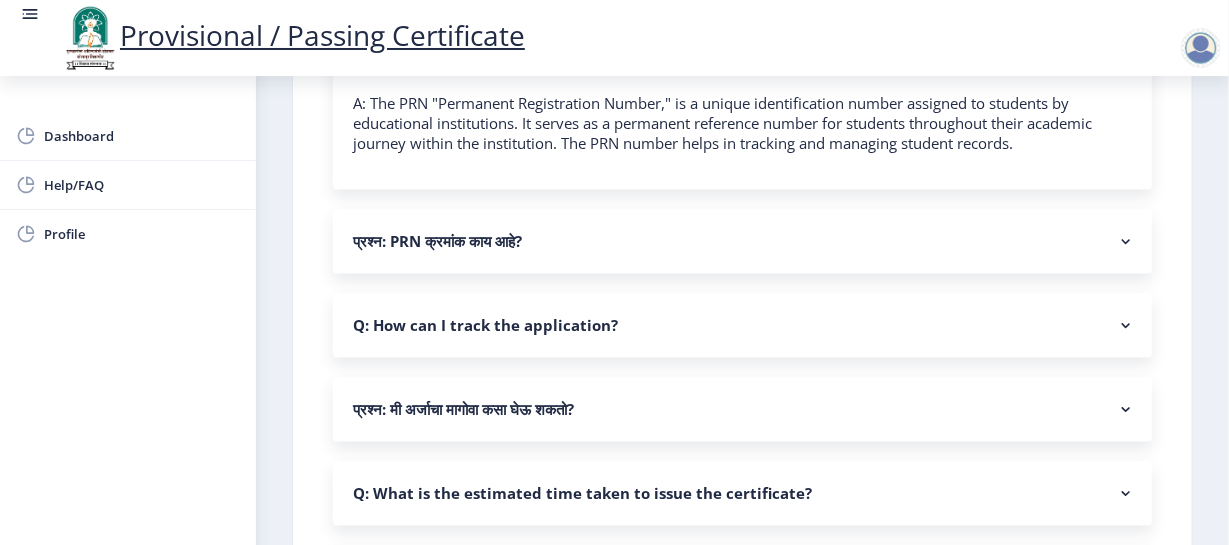 click on "Q: How can I track the application?" at bounding box center [742, 325] 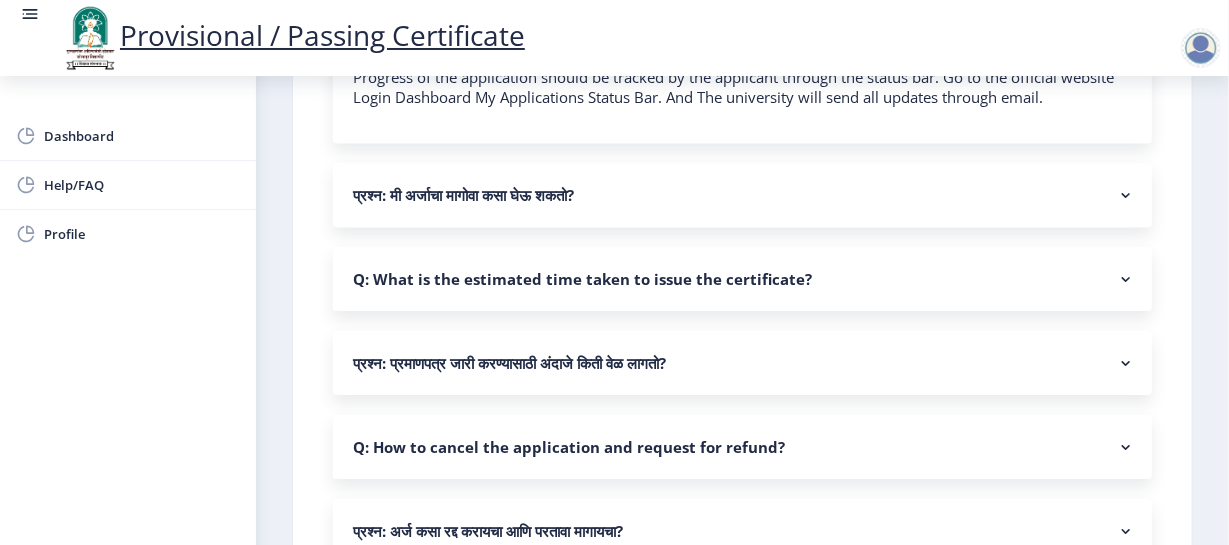scroll, scrollTop: 2202, scrollLeft: 0, axis: vertical 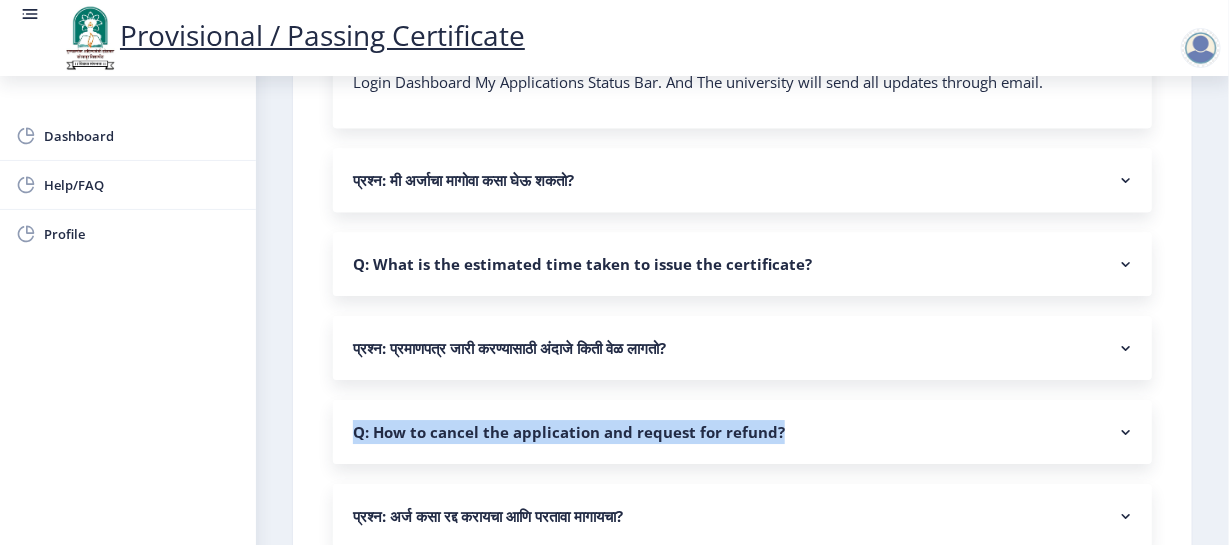 click on "Q: How to cancel the application and request for refund?" at bounding box center (742, 432) 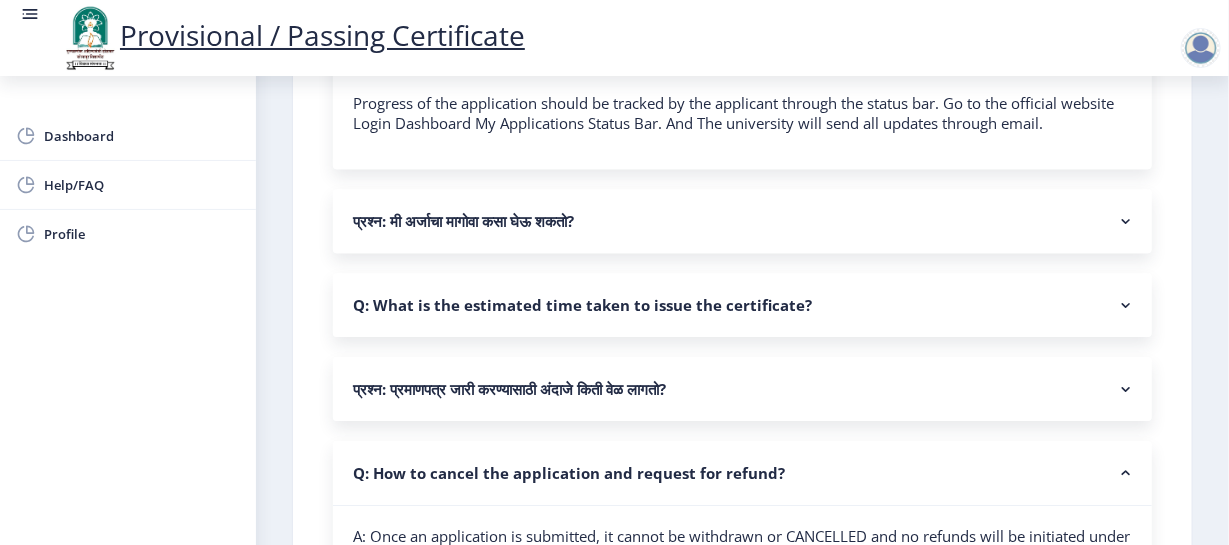scroll, scrollTop: 2113, scrollLeft: 0, axis: vertical 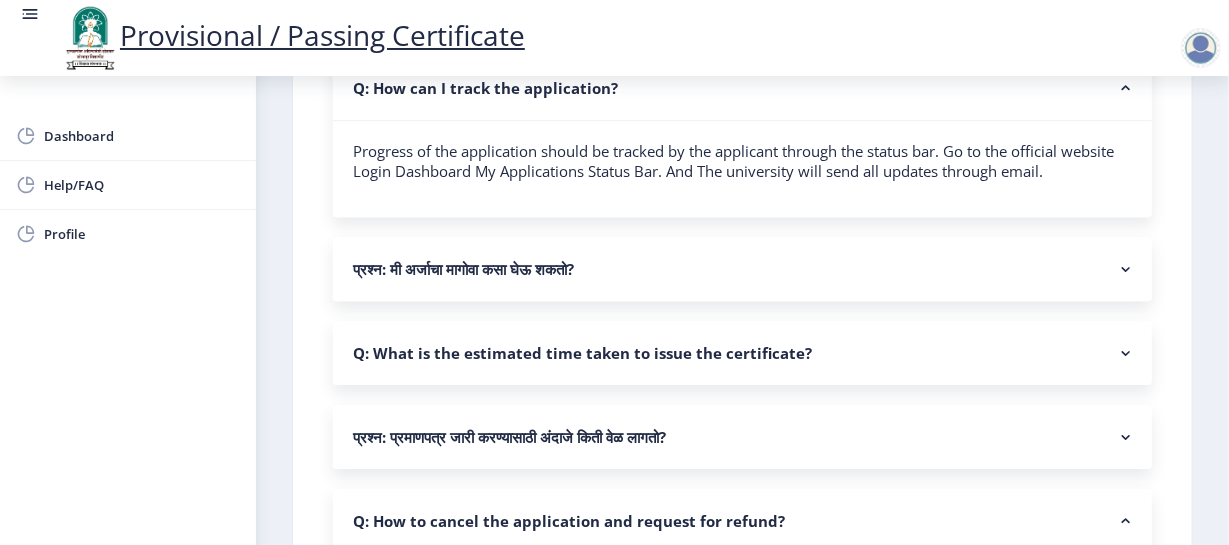click on "Q: What is the estimated time taken to issue the certificate?" at bounding box center [742, 353] 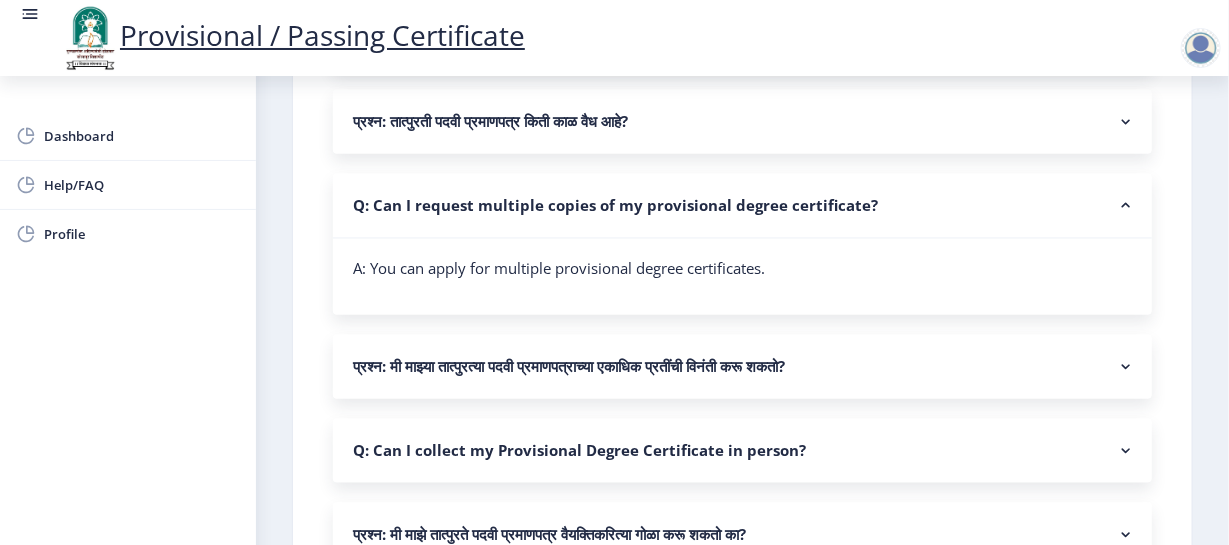 scroll, scrollTop: 1299, scrollLeft: 0, axis: vertical 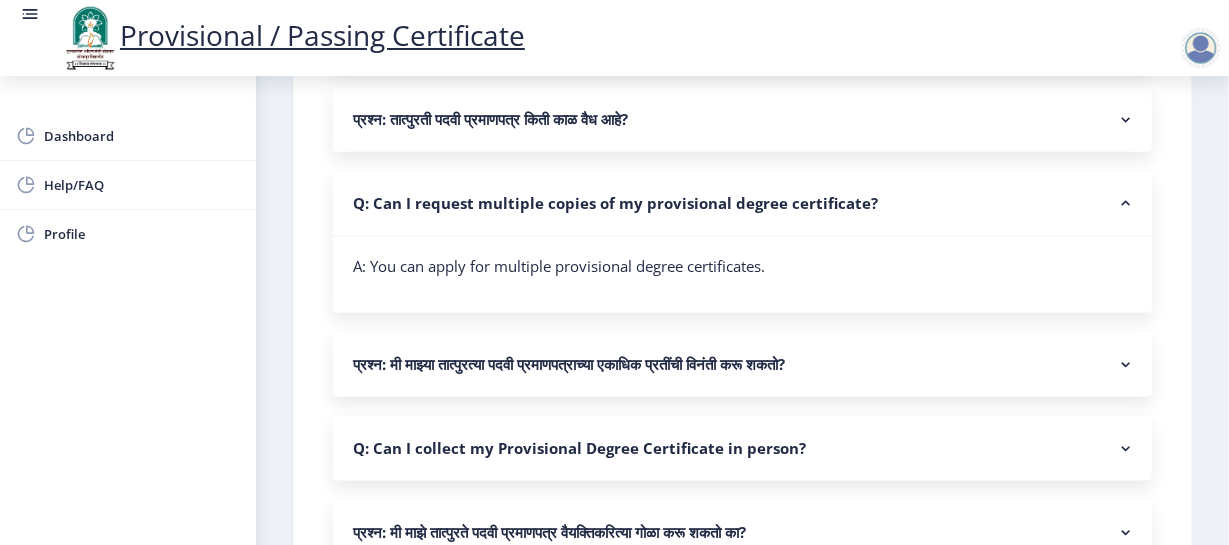 click on "Q: Can I collect my Provisional Degree Certificate in person?" at bounding box center (742, 449) 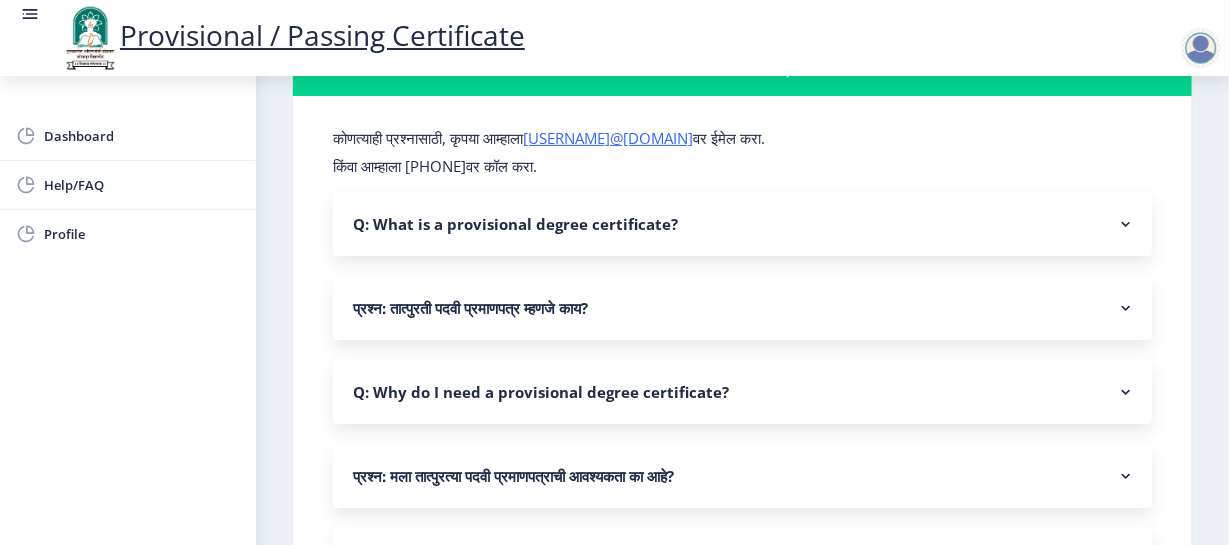scroll, scrollTop: 0, scrollLeft: 0, axis: both 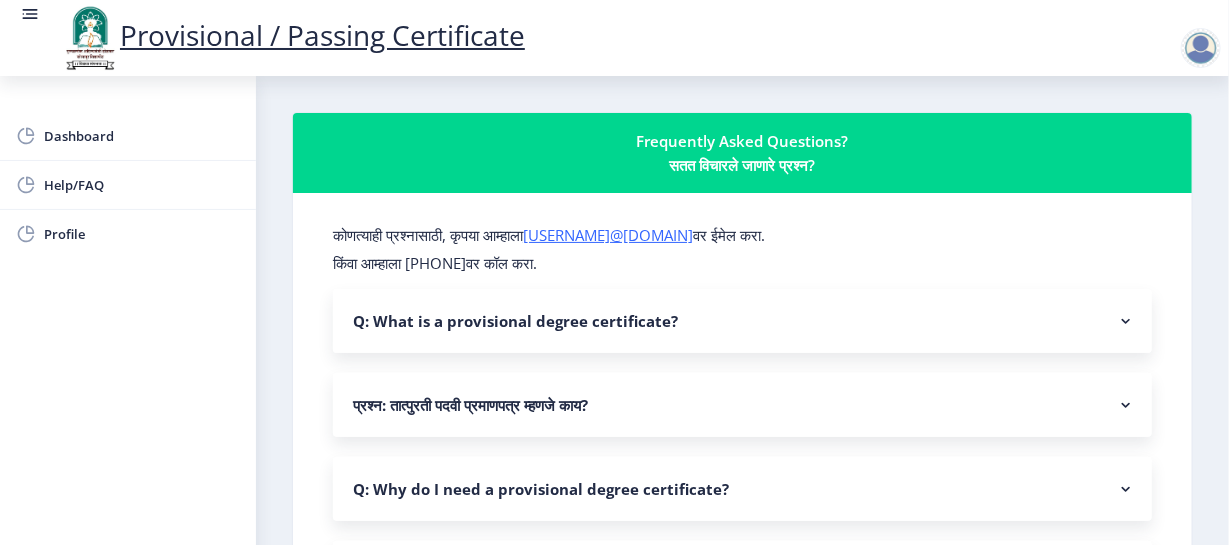 click on "किंवा आम्हाला [PHONE]वर कॉल करा." at bounding box center [742, 263] 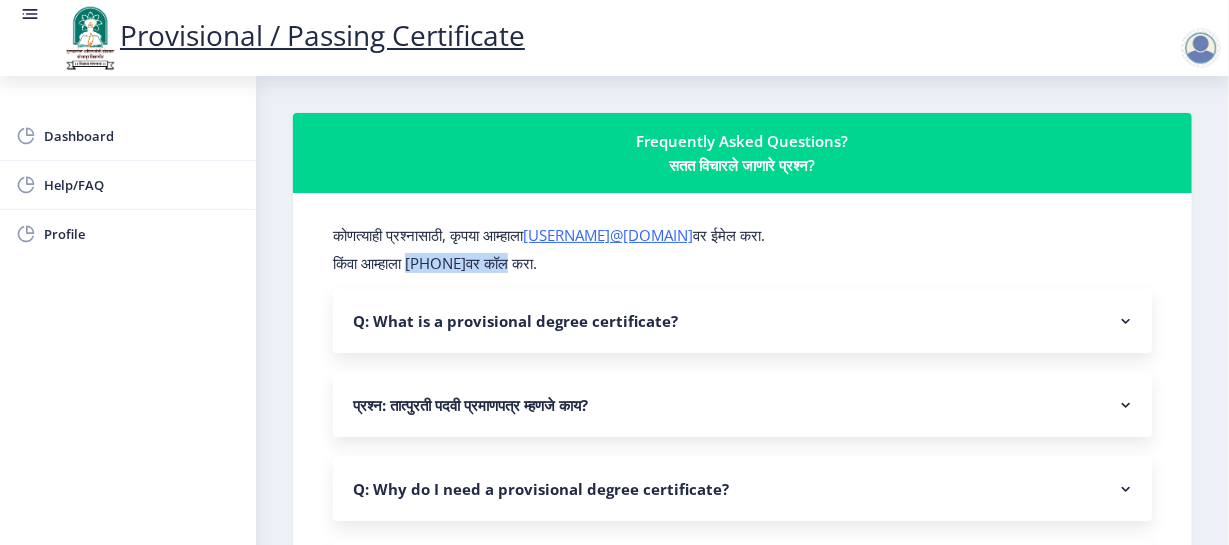 click on "किंवा आम्हाला [PHONE]वर कॉल करा." at bounding box center (742, 263) 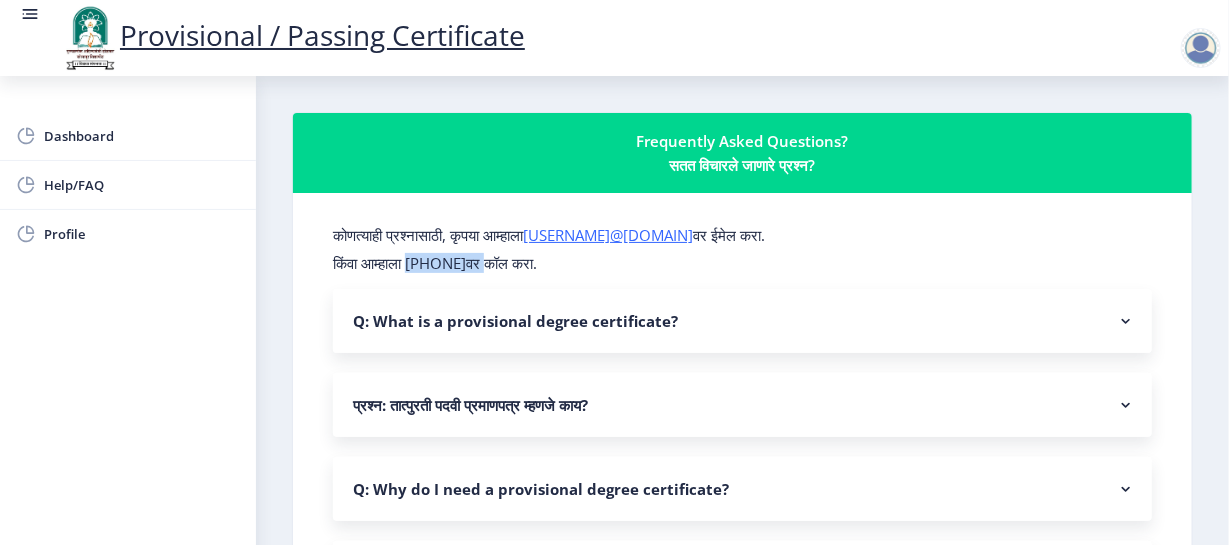 drag, startPoint x: 504, startPoint y: 269, endPoint x: 419, endPoint y: 272, distance: 85.052925 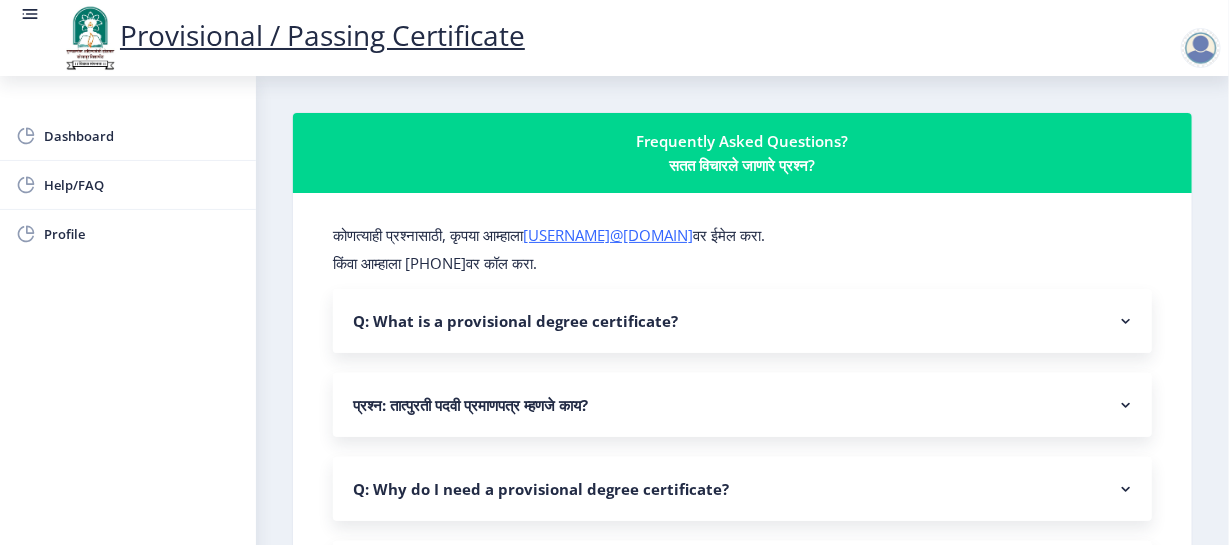 click on "किंवा आम्हाला [PHONE]वर कॉल करा." at bounding box center [742, 263] 